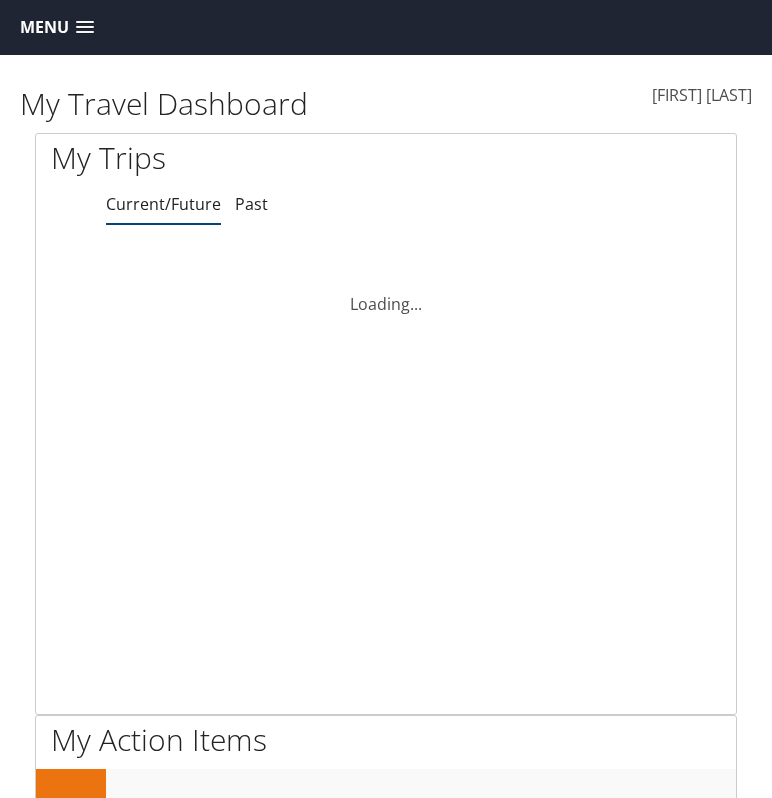 scroll, scrollTop: 0, scrollLeft: 0, axis: both 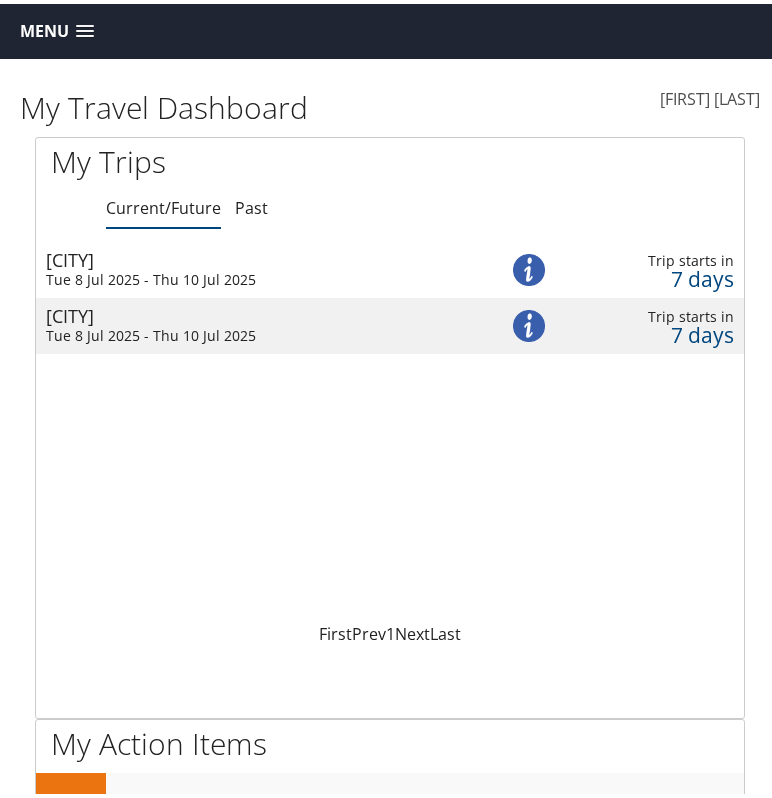 click on "Newark   Tue 8 Jul 2025 - Thu 10 Jul 2025" at bounding box center [253, 266] 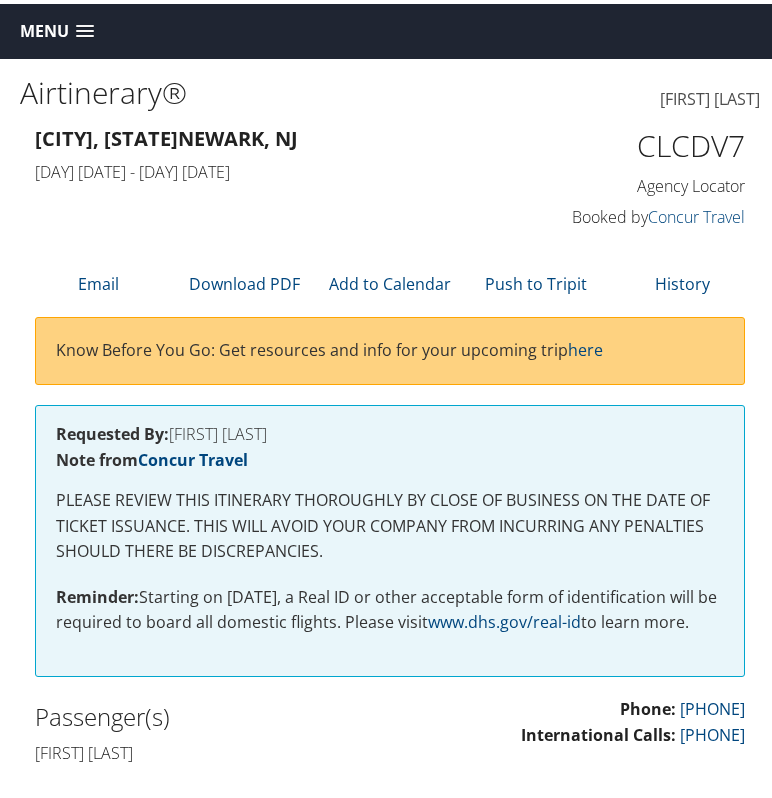 click at bounding box center (760, 95) 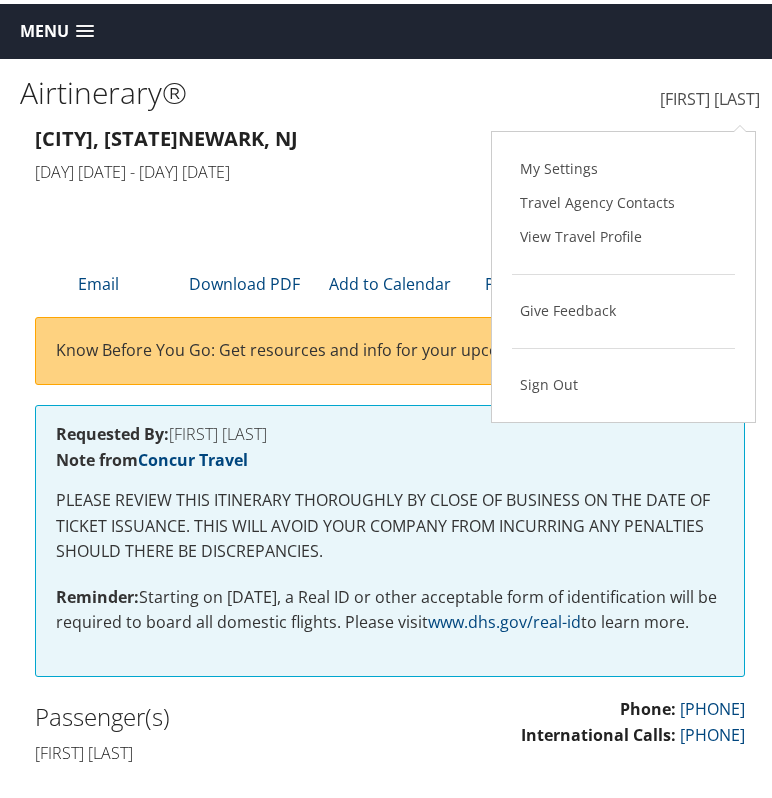 click on "Charleston, SC   Newark, NJ" at bounding box center (266, 135) 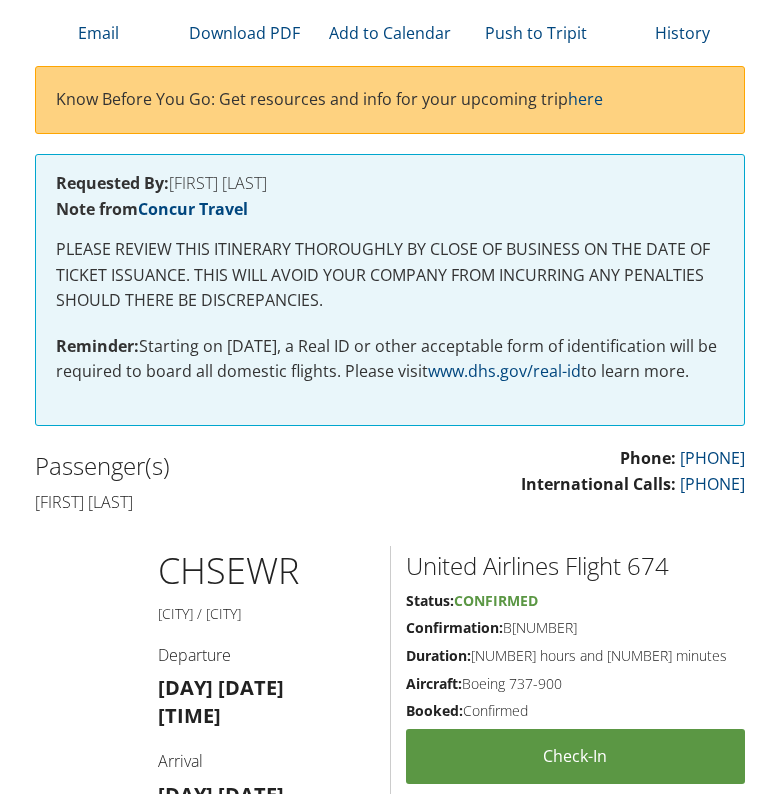scroll, scrollTop: 0, scrollLeft: 0, axis: both 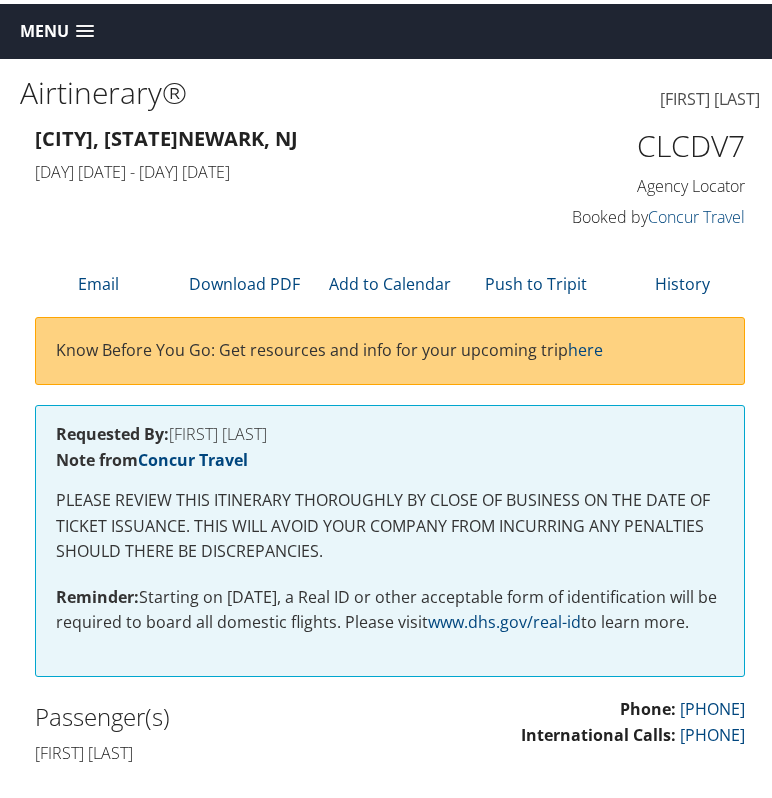 click at bounding box center [85, 28] 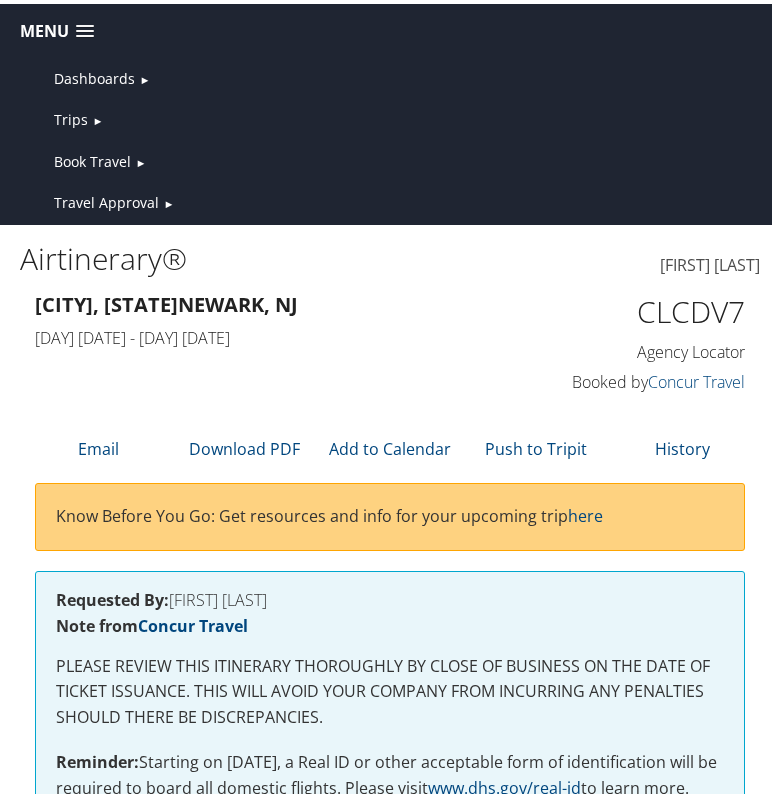 click on "Trips" at bounding box center [94, 75] 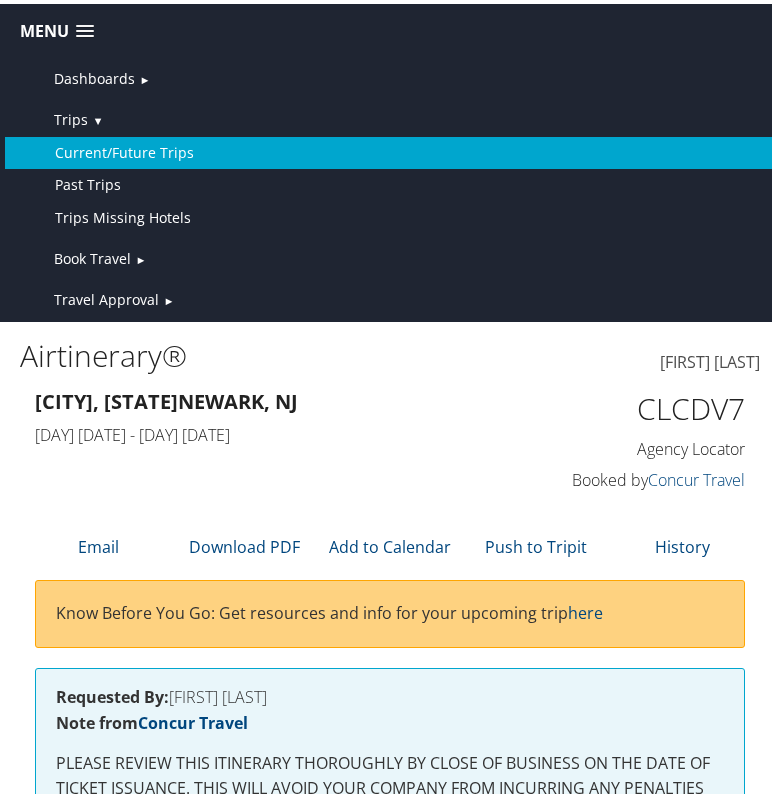 click on "Current/Future Trips" at bounding box center [390, 149] 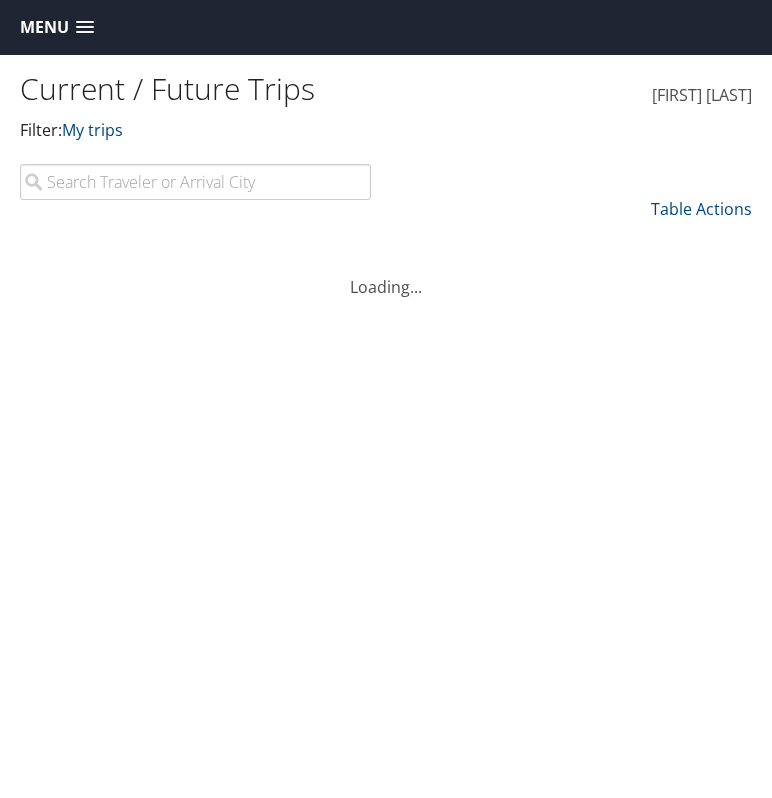 scroll, scrollTop: 0, scrollLeft: 0, axis: both 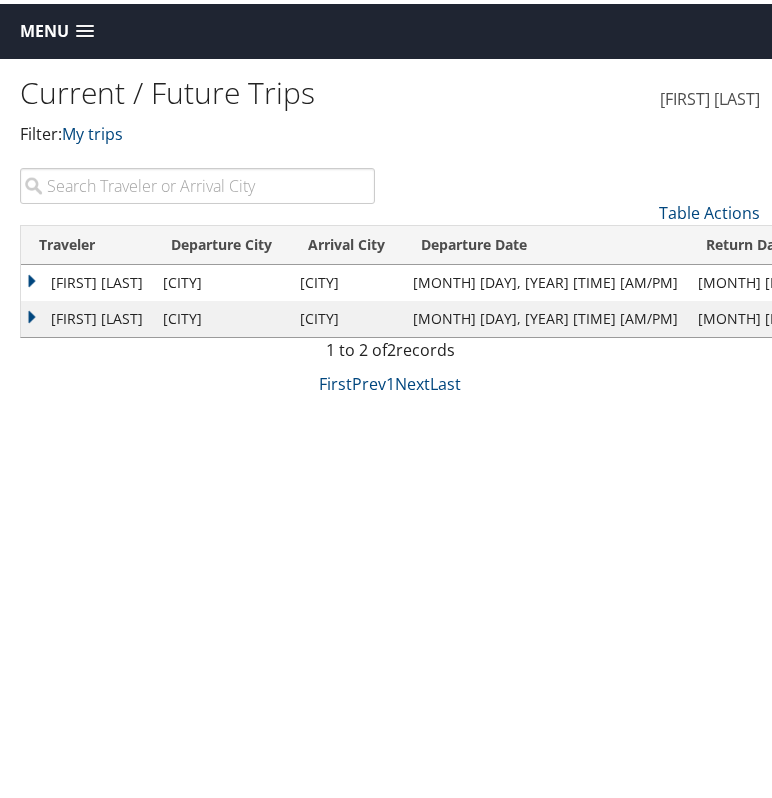 click on "Jul 8, 2025 11:20 AM" at bounding box center [545, 279] 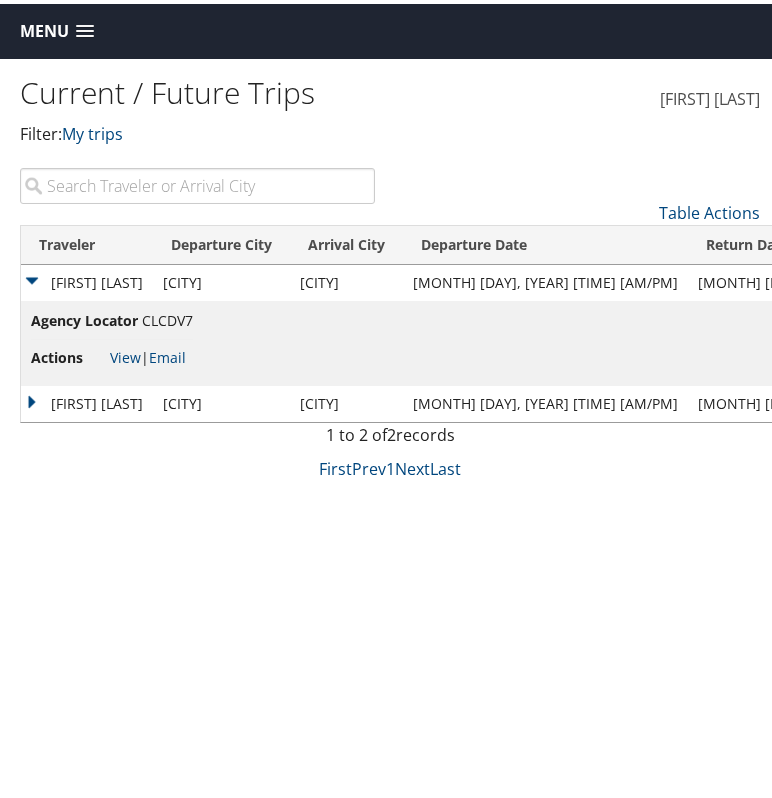 click on "[FIRST] [LAST]" at bounding box center (87, 400) 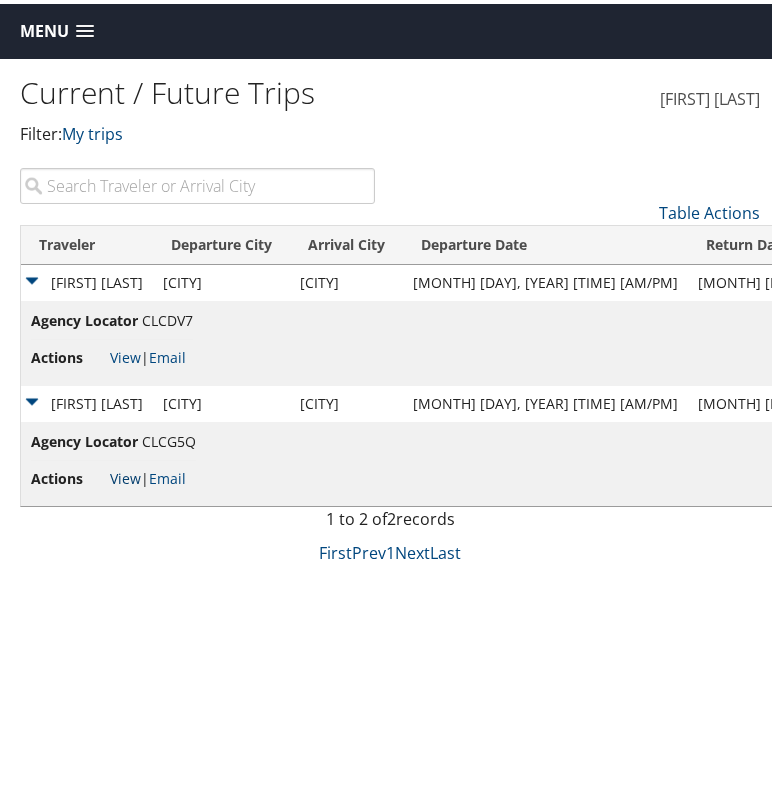 click on "View" at bounding box center [125, 474] 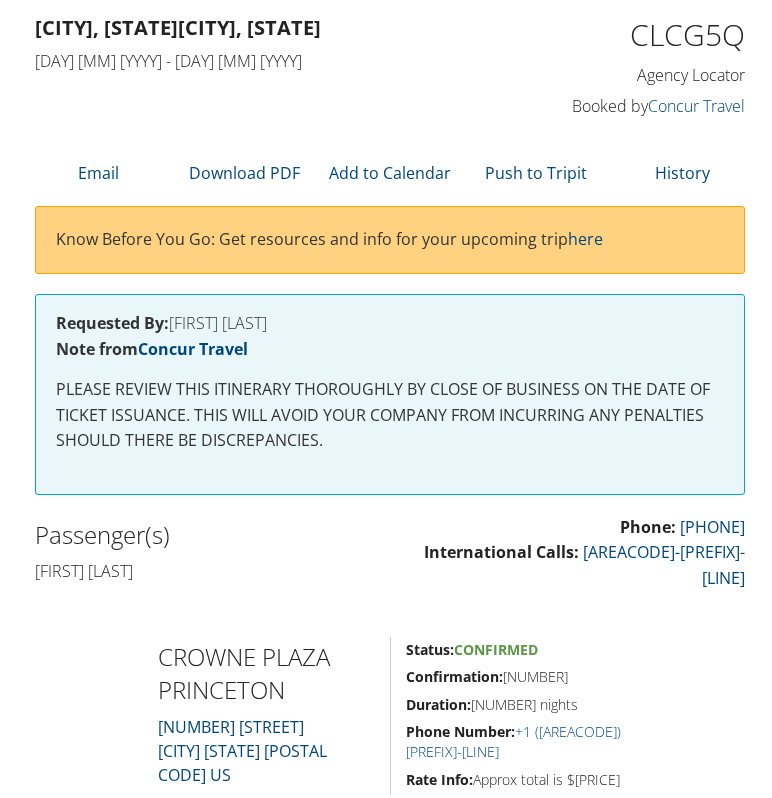 scroll, scrollTop: 0, scrollLeft: 0, axis: both 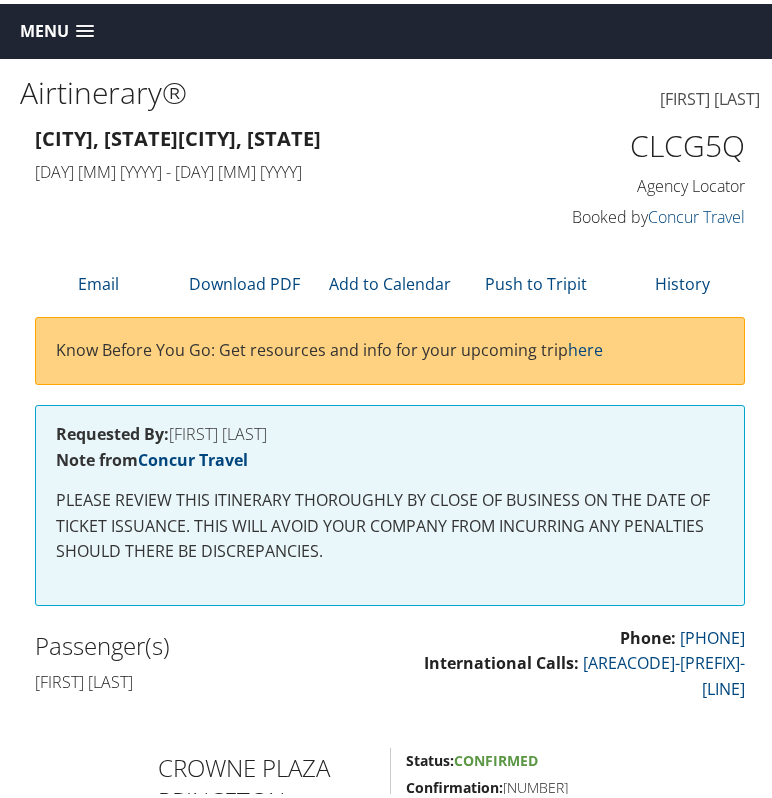 click at bounding box center (85, 28) 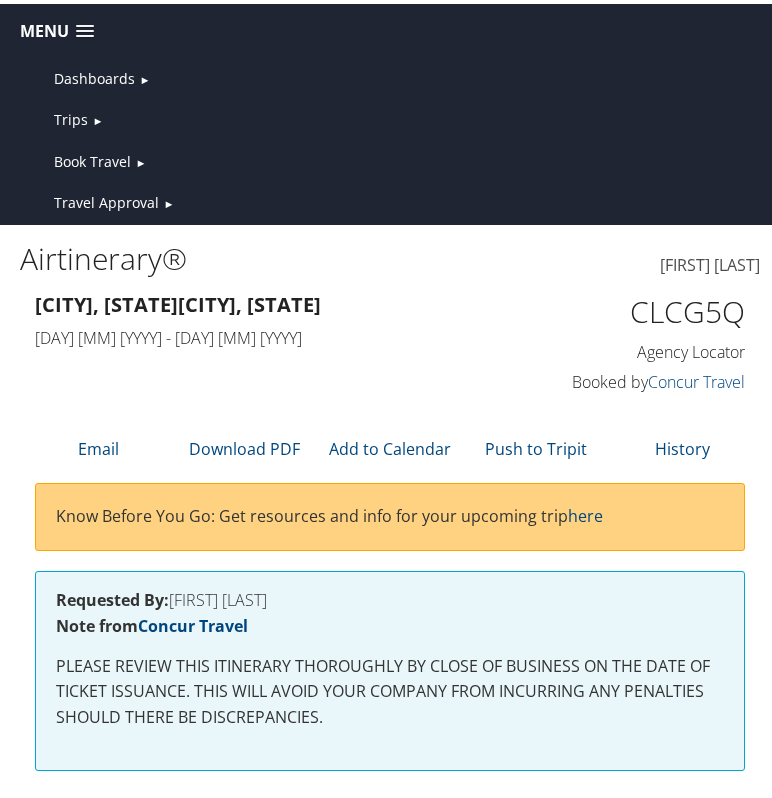click on "►" at bounding box center [144, 75] 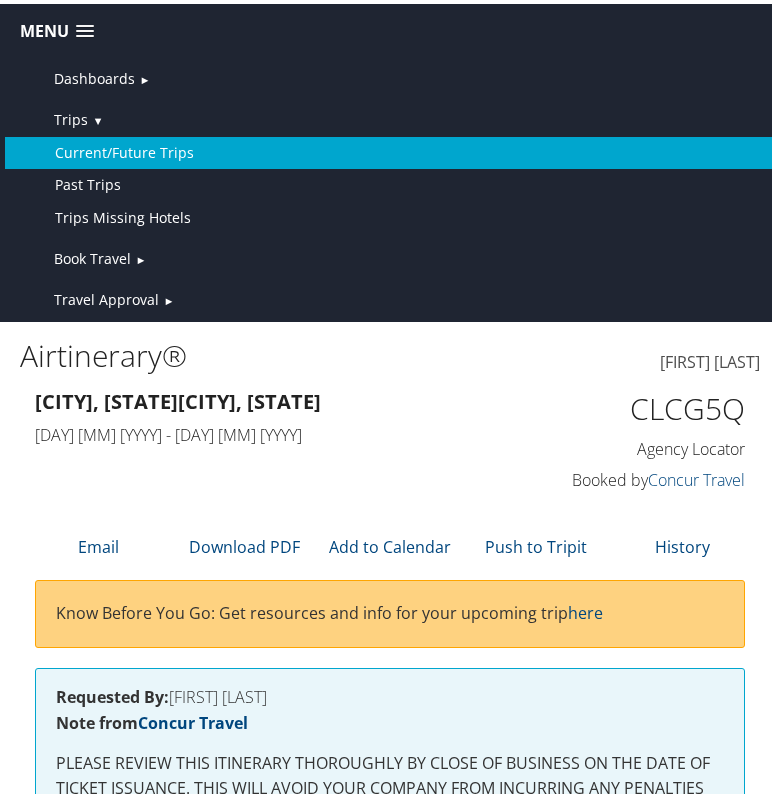 click on "Current/Future Trips" at bounding box center (390, 149) 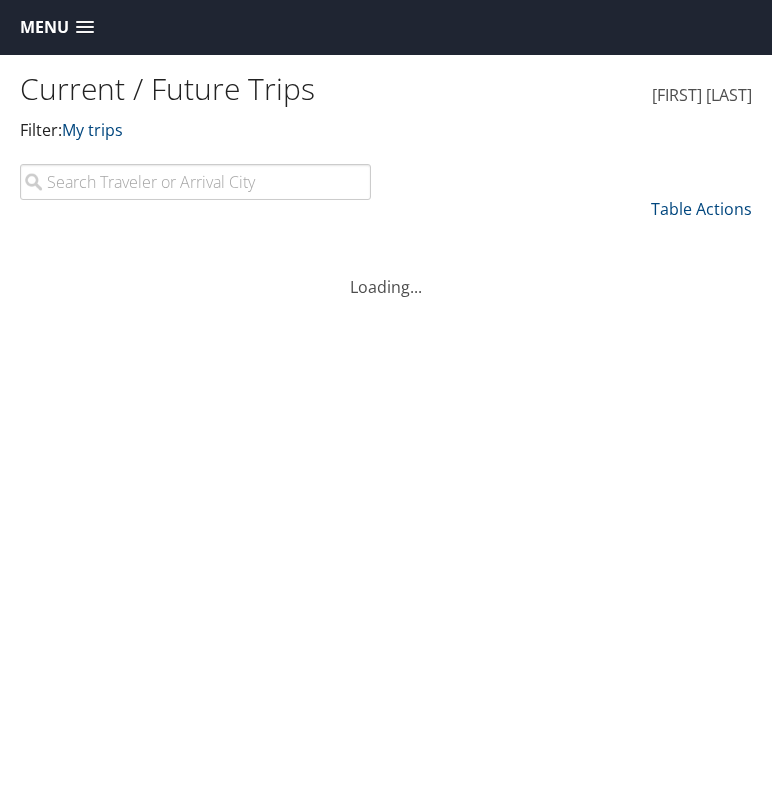 scroll, scrollTop: 0, scrollLeft: 0, axis: both 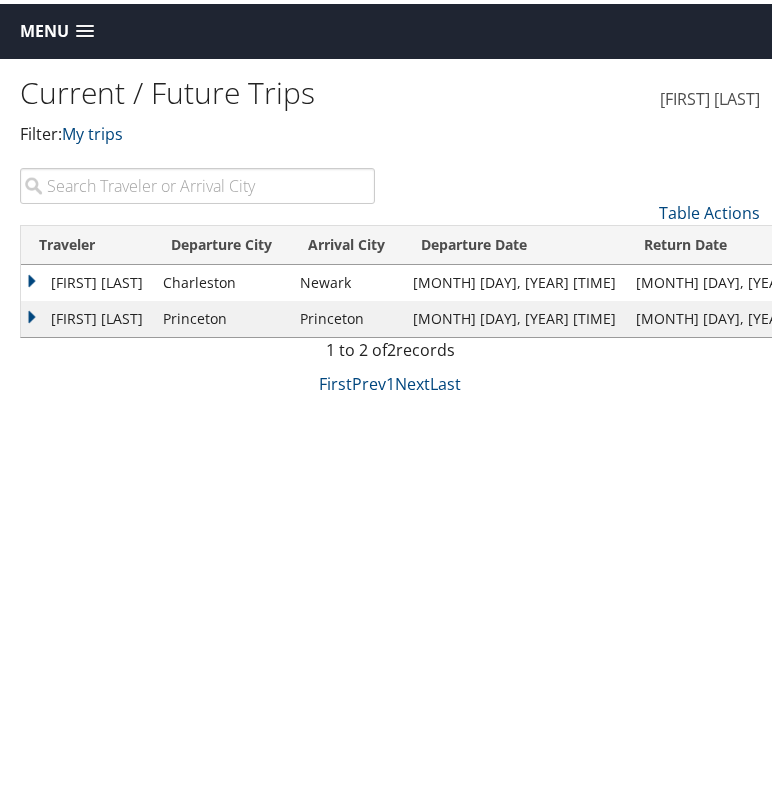 click on "[FIRST] [LAST]" at bounding box center [87, 279] 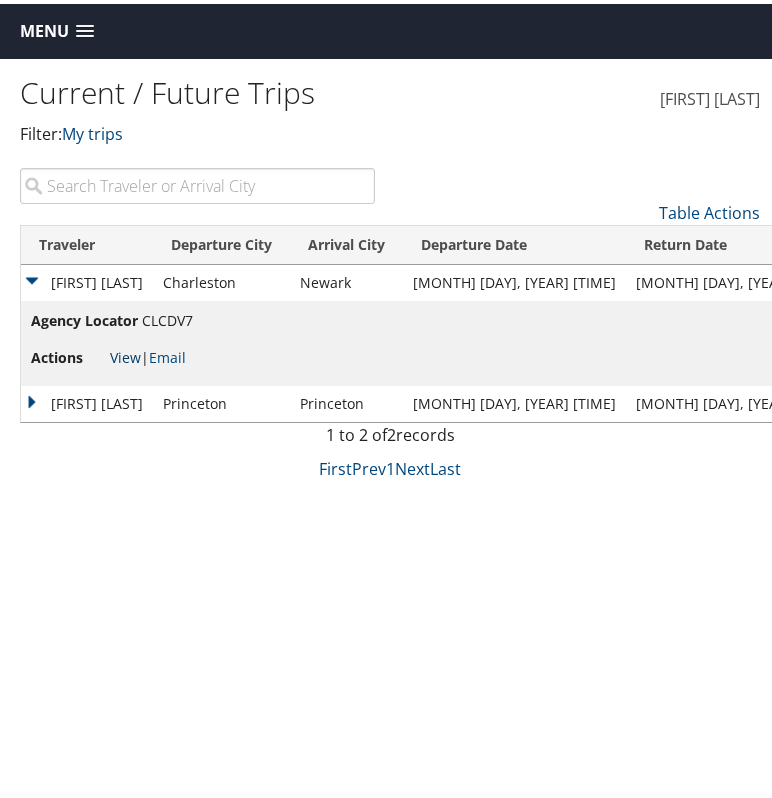 click on "View" at bounding box center [125, 353] 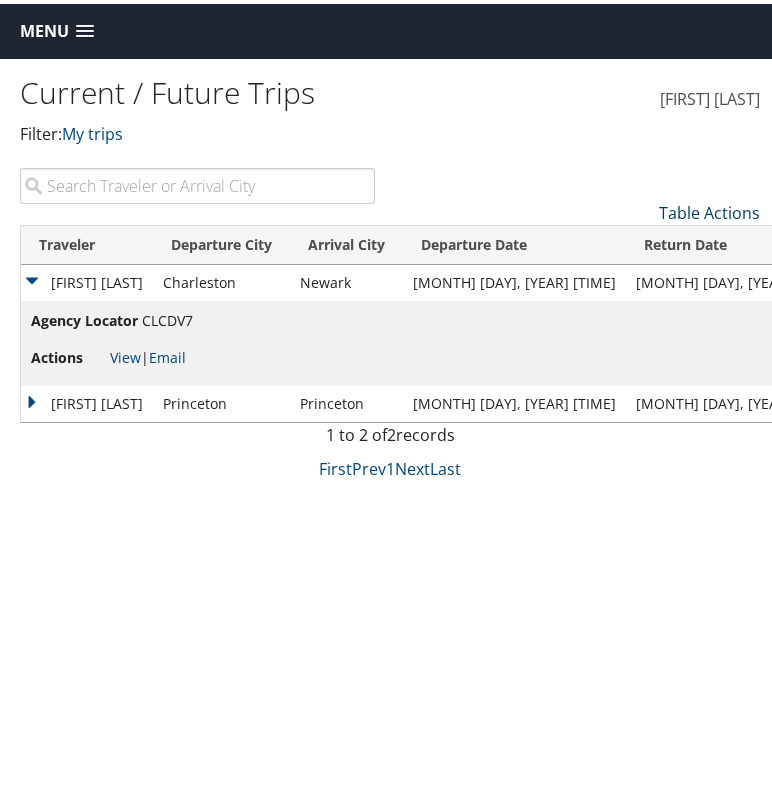click at bounding box center (760, 209) 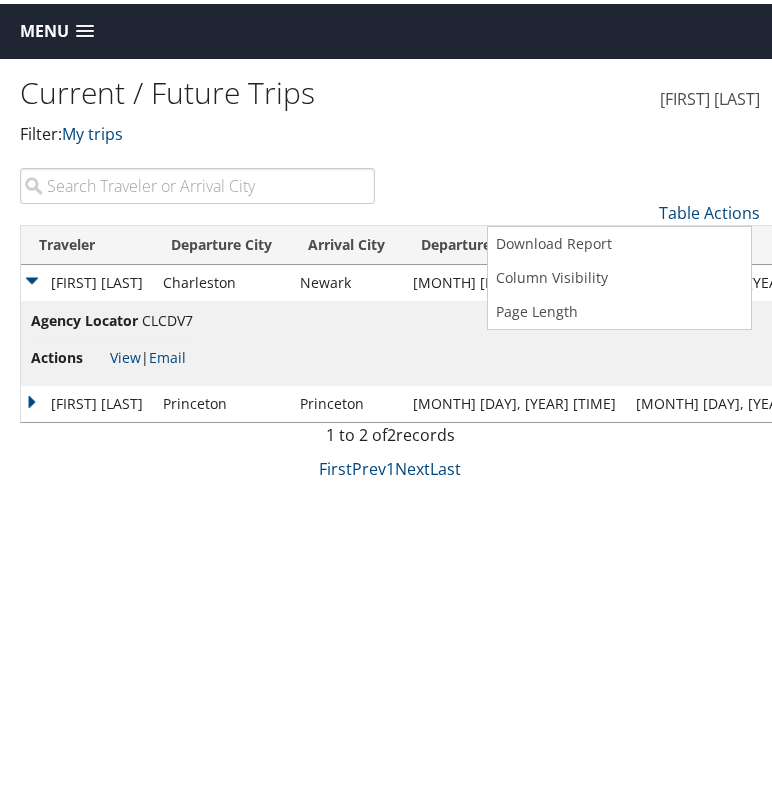 click at bounding box center [390, 399] 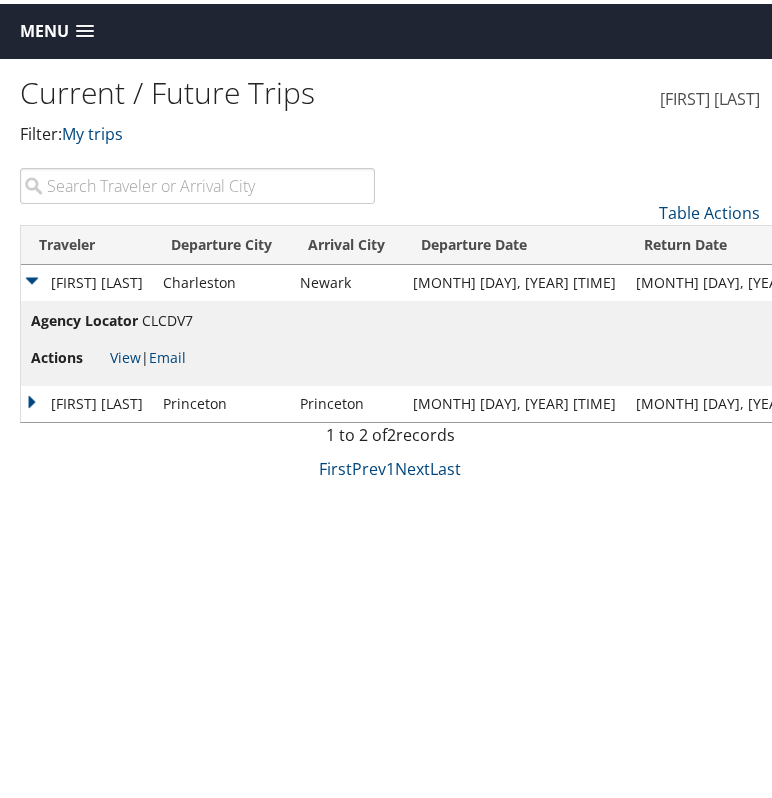 click on "[FIRST] [LAST]" at bounding box center [87, 279] 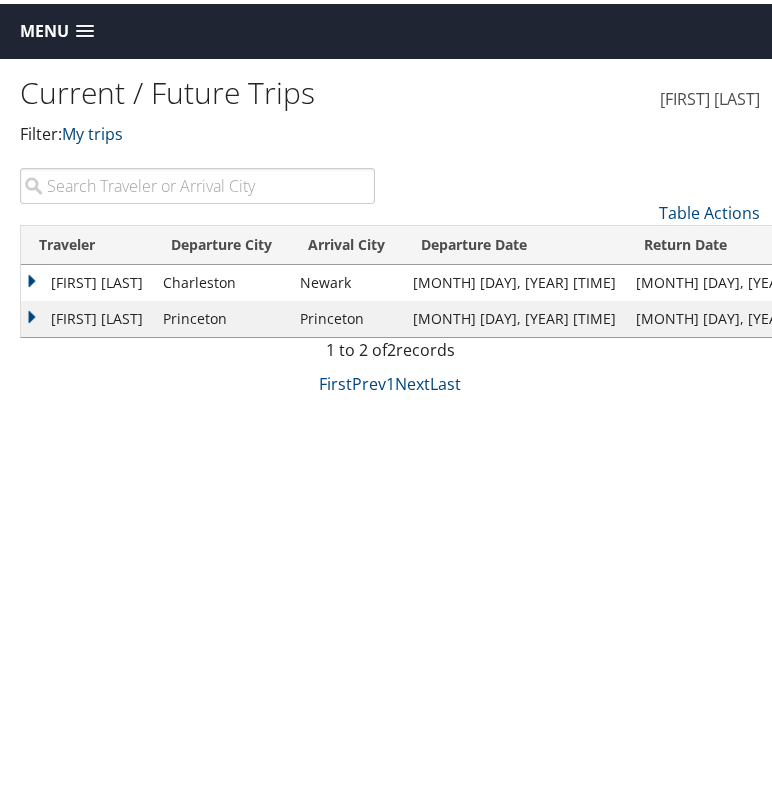 click on "[FIRST] [LAST]" at bounding box center (87, 279) 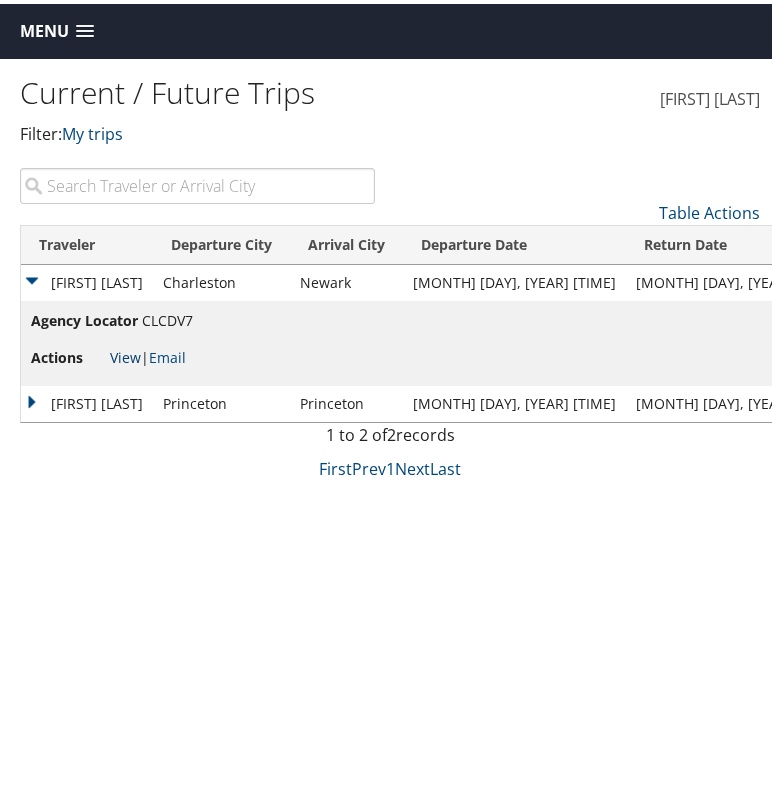 click on "View" at bounding box center [125, 353] 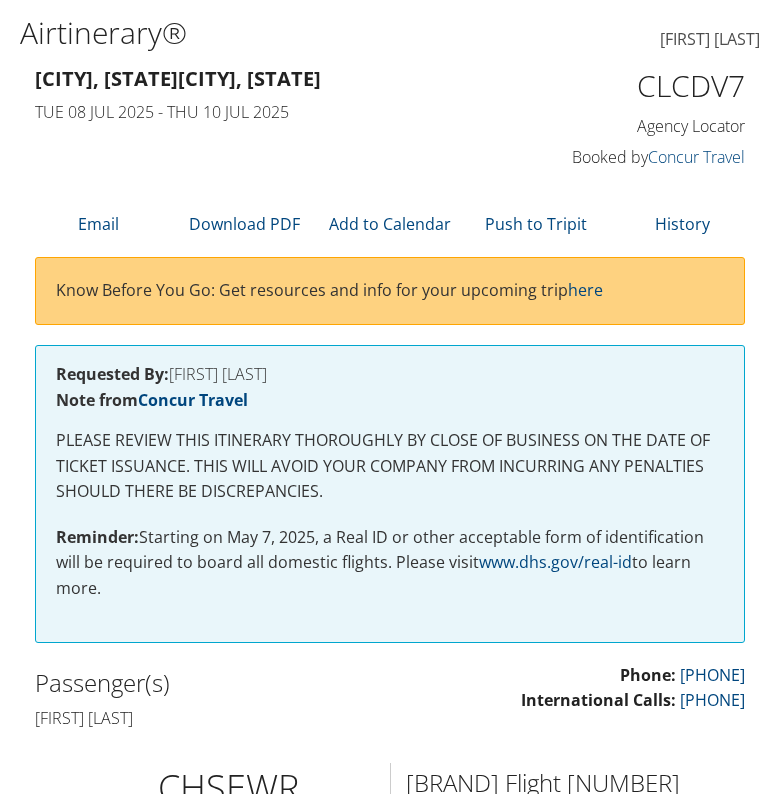 scroll, scrollTop: 58, scrollLeft: 0, axis: vertical 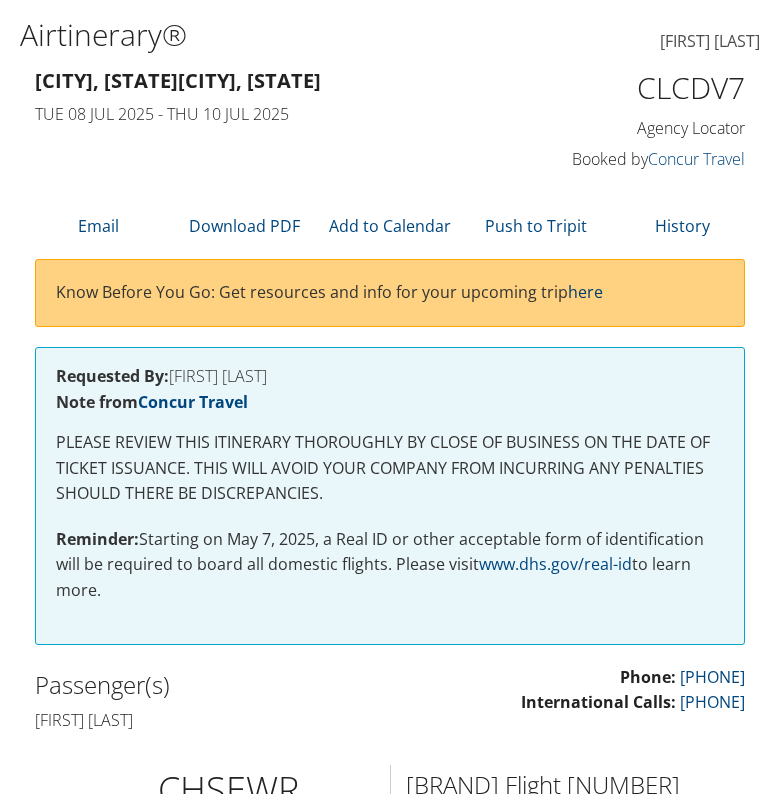 click on "here" at bounding box center (585, 288) 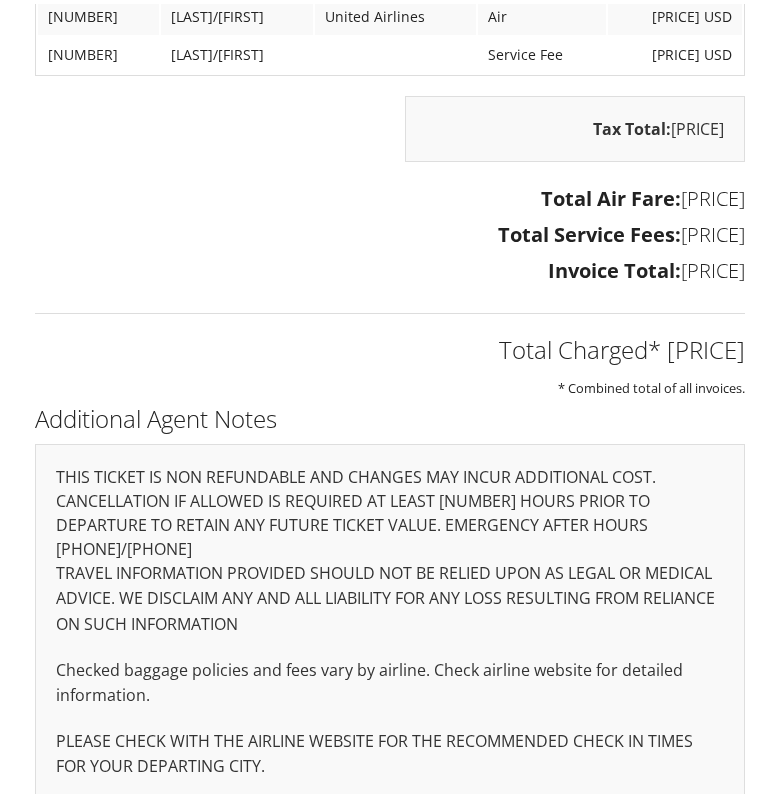 scroll, scrollTop: 3049, scrollLeft: 0, axis: vertical 